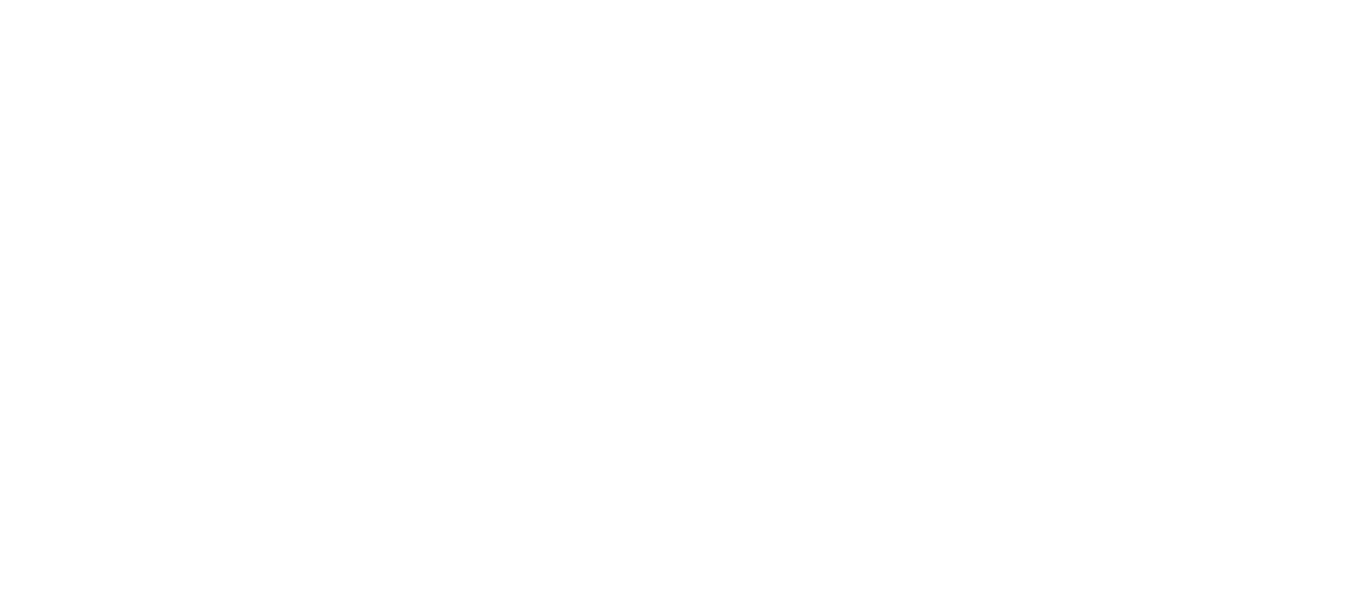 scroll, scrollTop: 0, scrollLeft: 0, axis: both 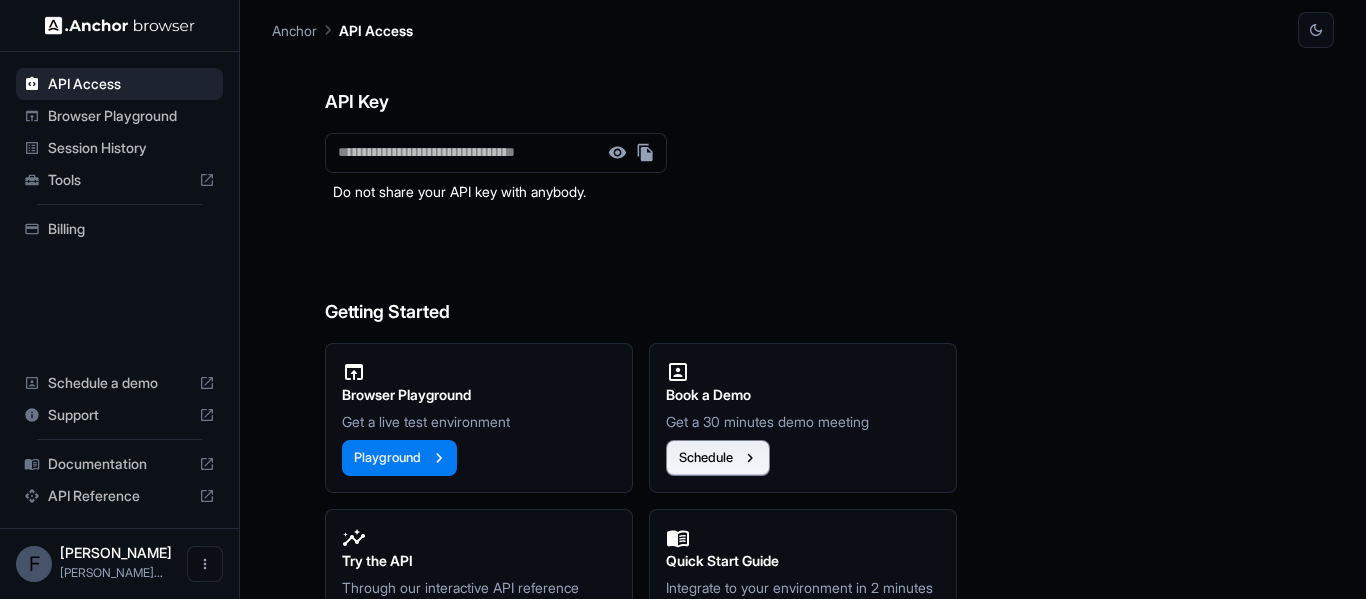 click on "Billing" at bounding box center (131, 229) 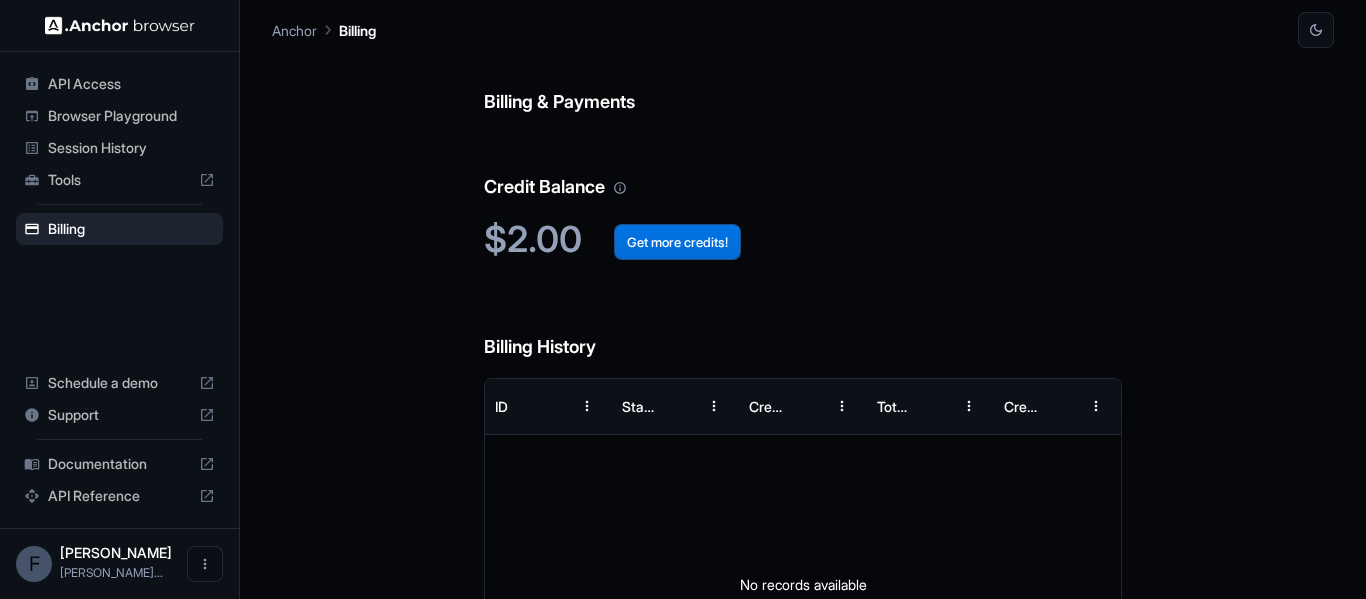 click on "Get more credits!" at bounding box center (677, 242) 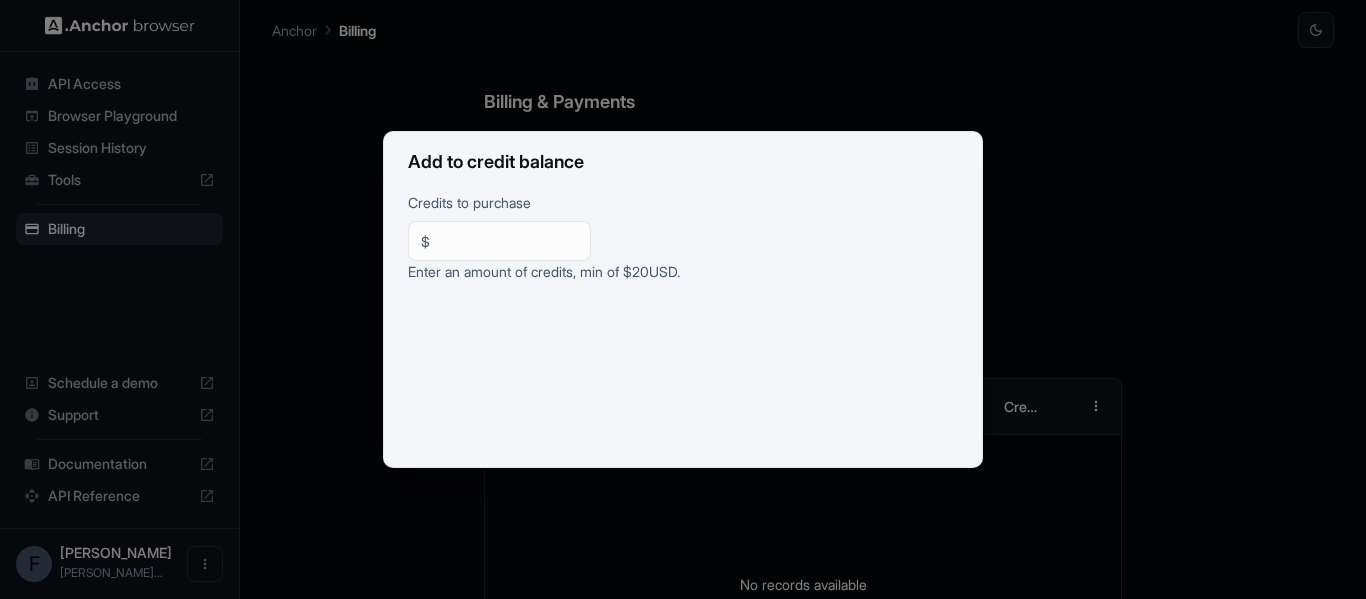 click on "**" at bounding box center [508, 241] 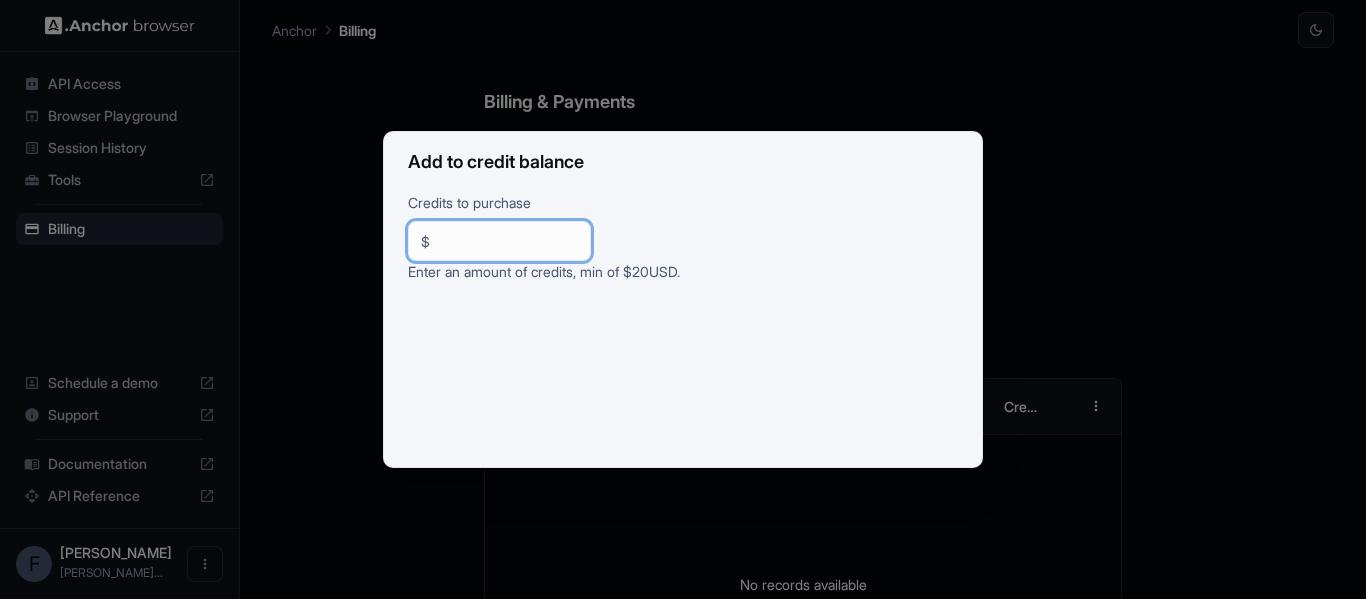 click on "**" at bounding box center (508, 241) 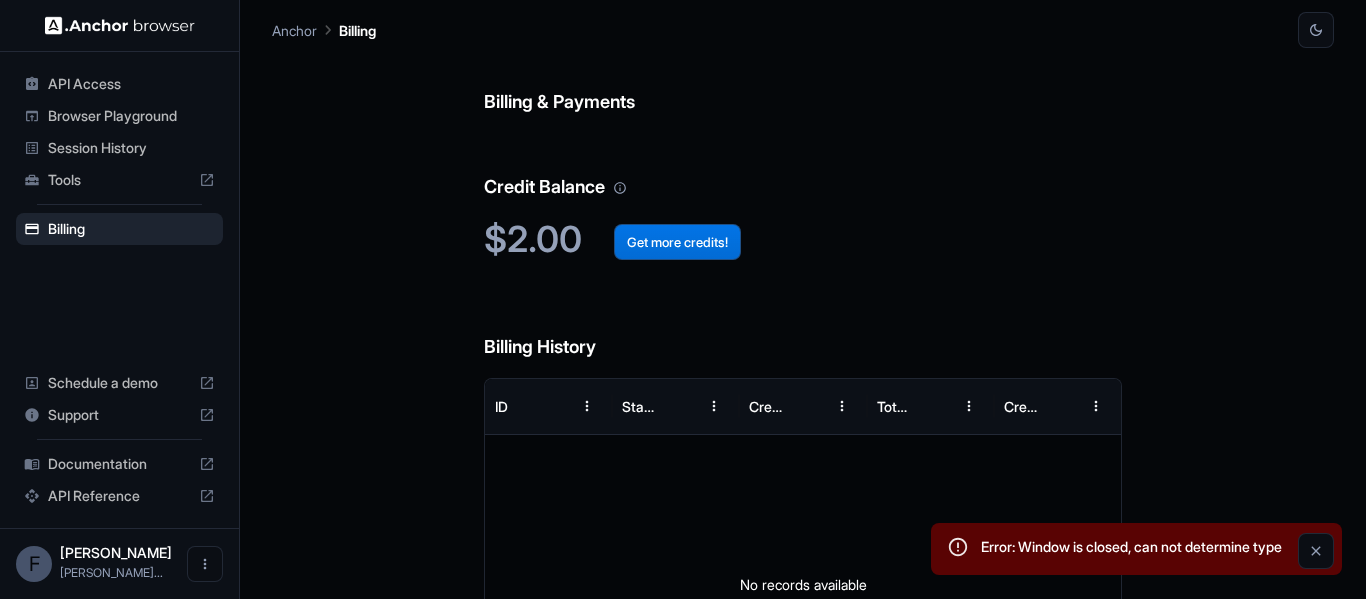 click on "Get more credits!" at bounding box center [677, 242] 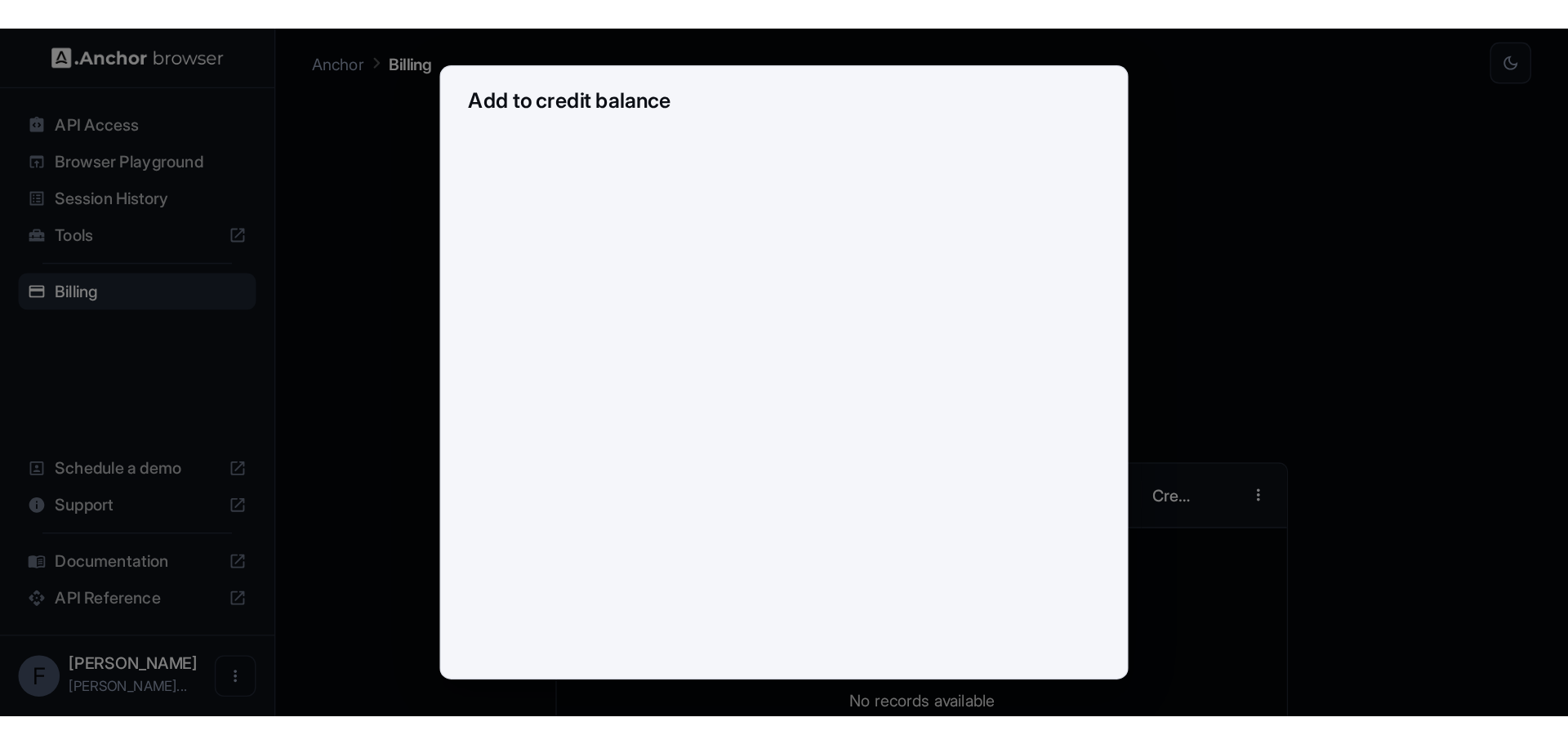 scroll, scrollTop: 0, scrollLeft: 0, axis: both 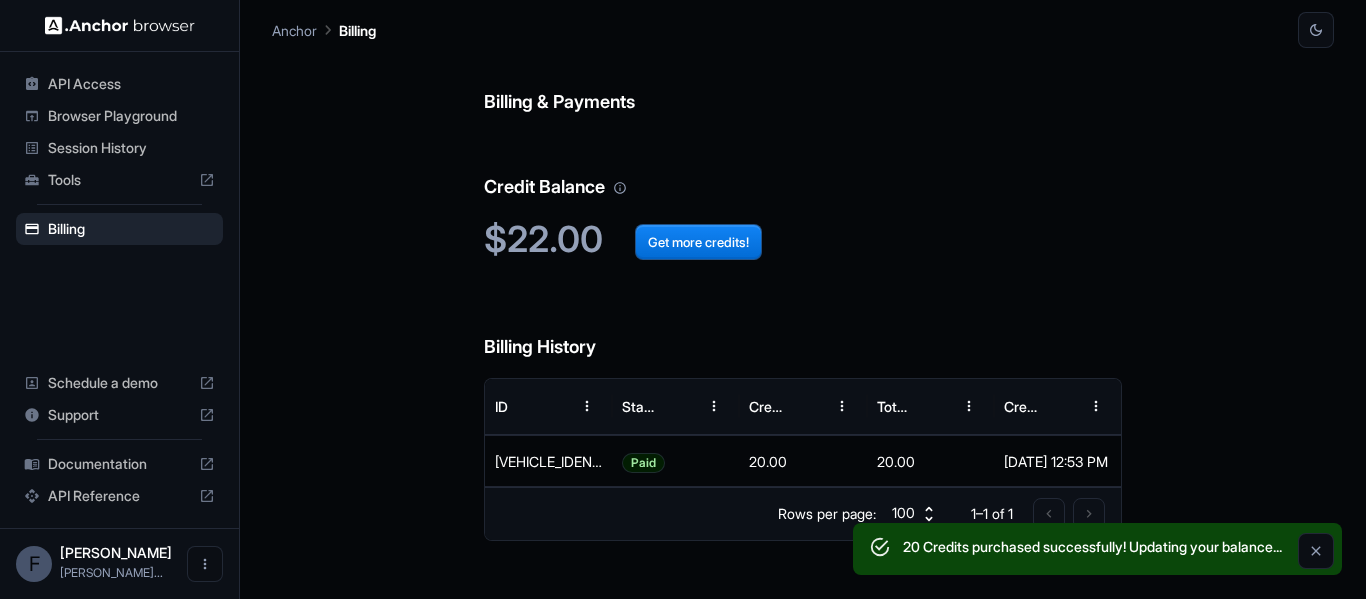 click on "F" at bounding box center [34, 564] 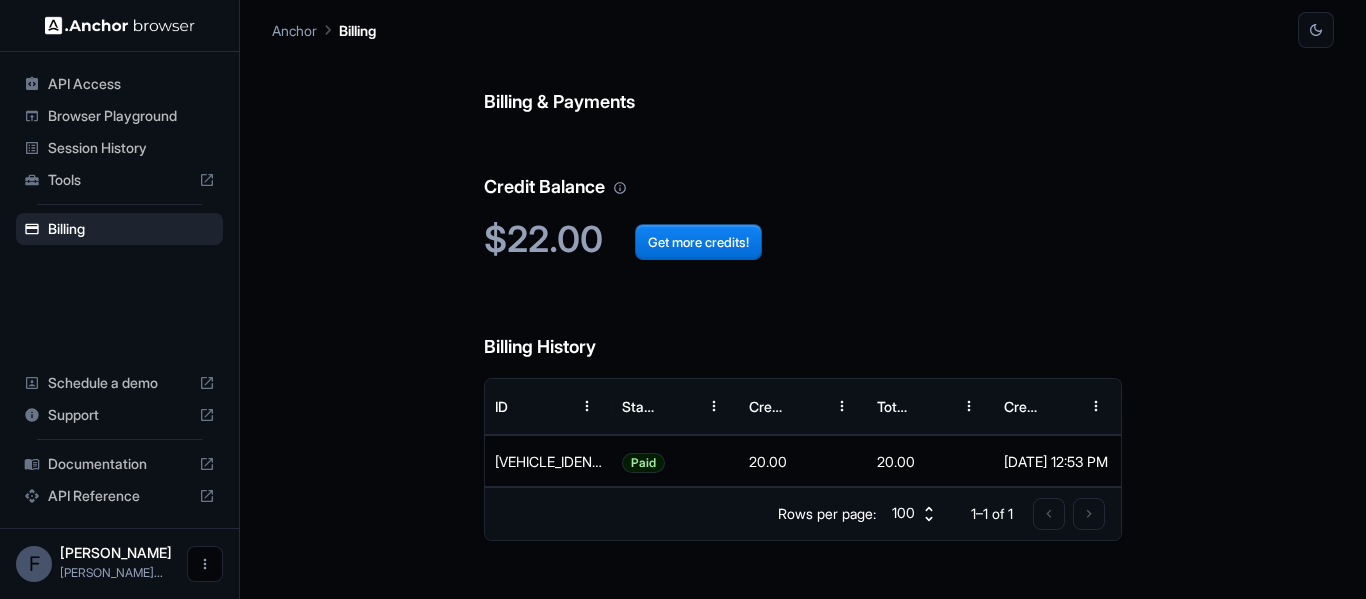 click 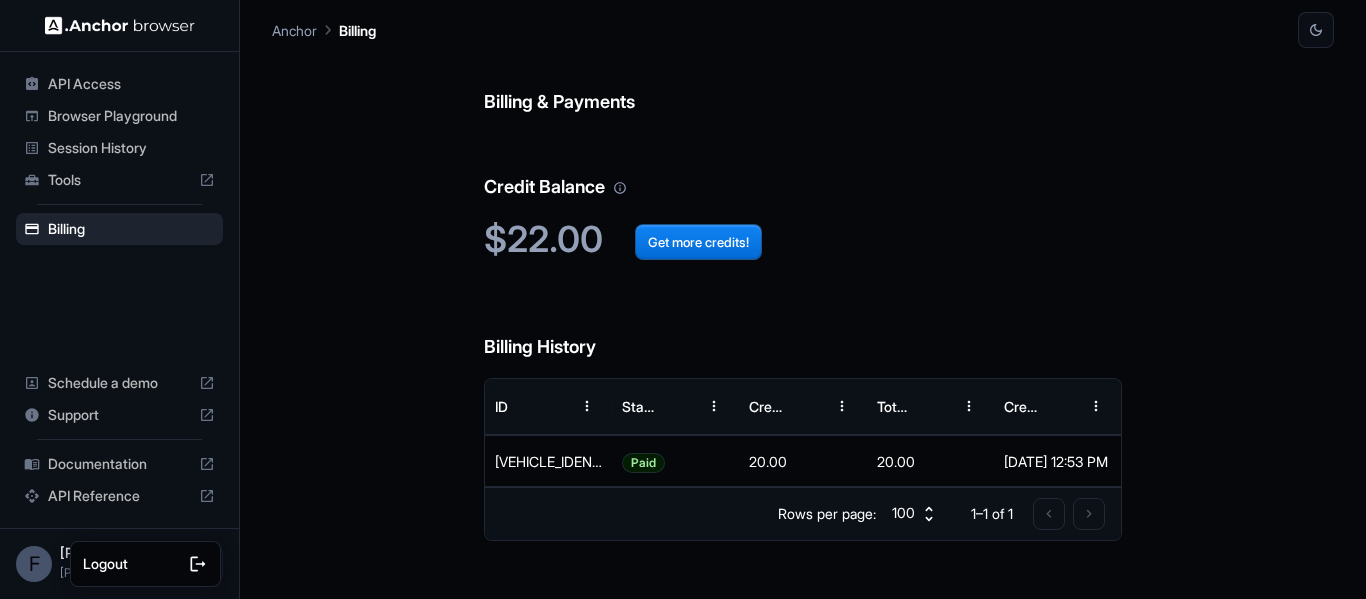 click at bounding box center [683, 299] 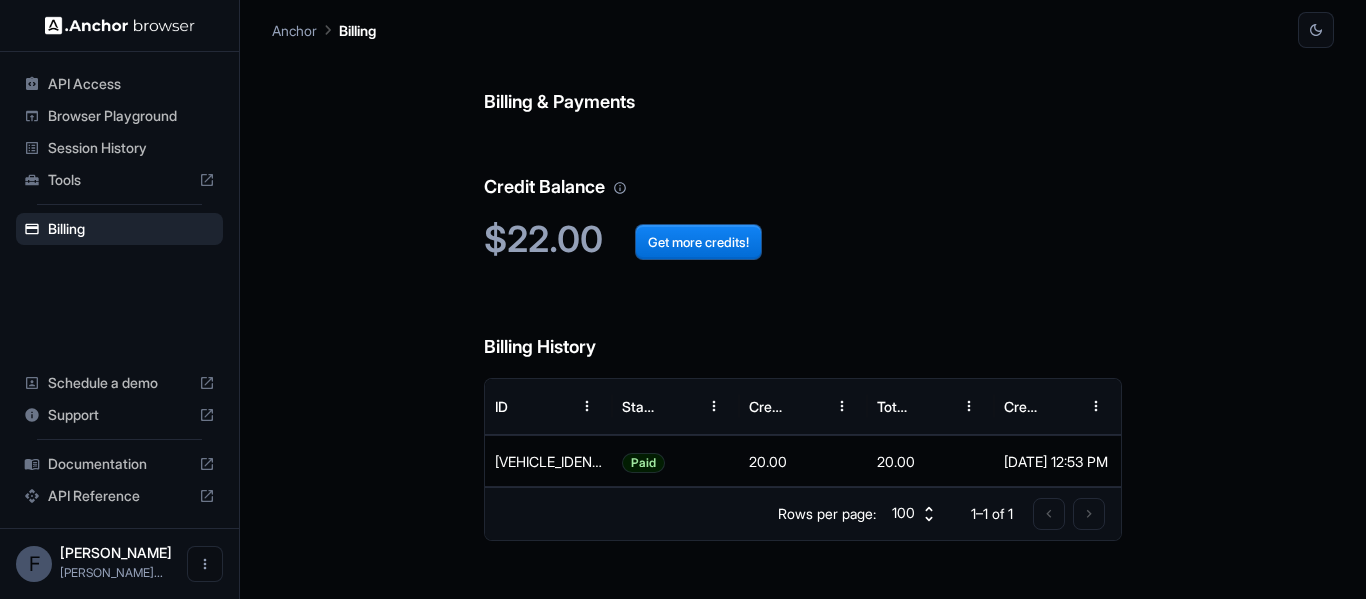 click on "Anchor" at bounding box center [294, 30] 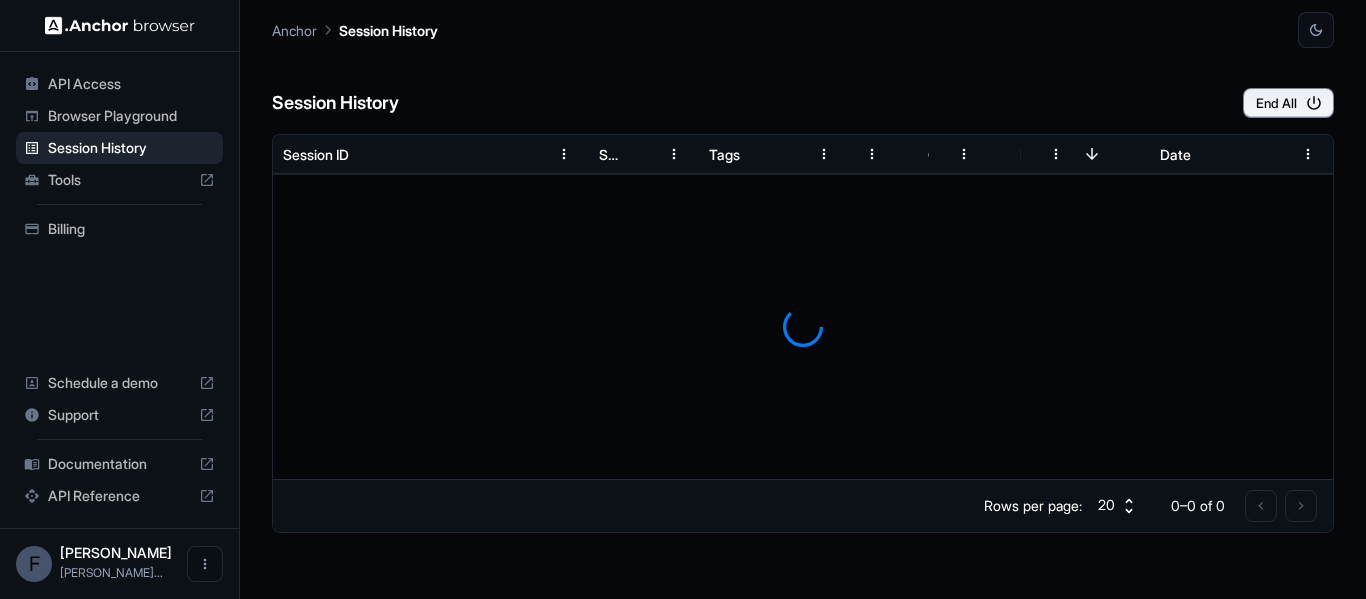 click on "Browser Playground" at bounding box center [131, 116] 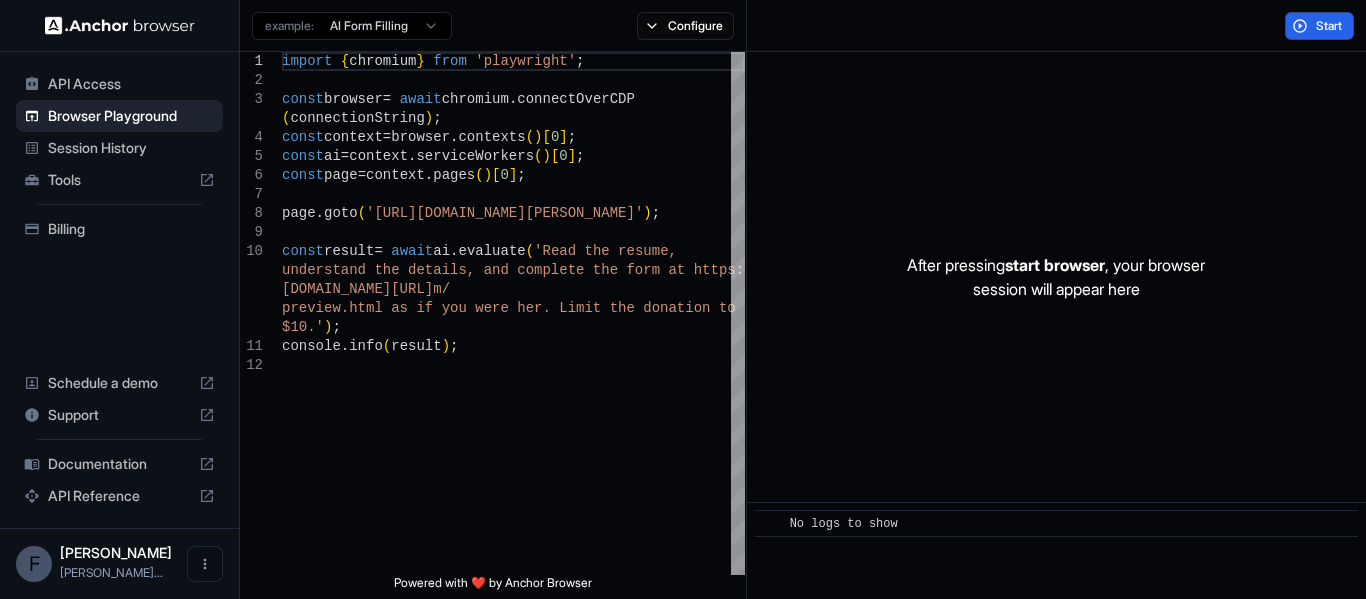 click on "API Access" at bounding box center (131, 84) 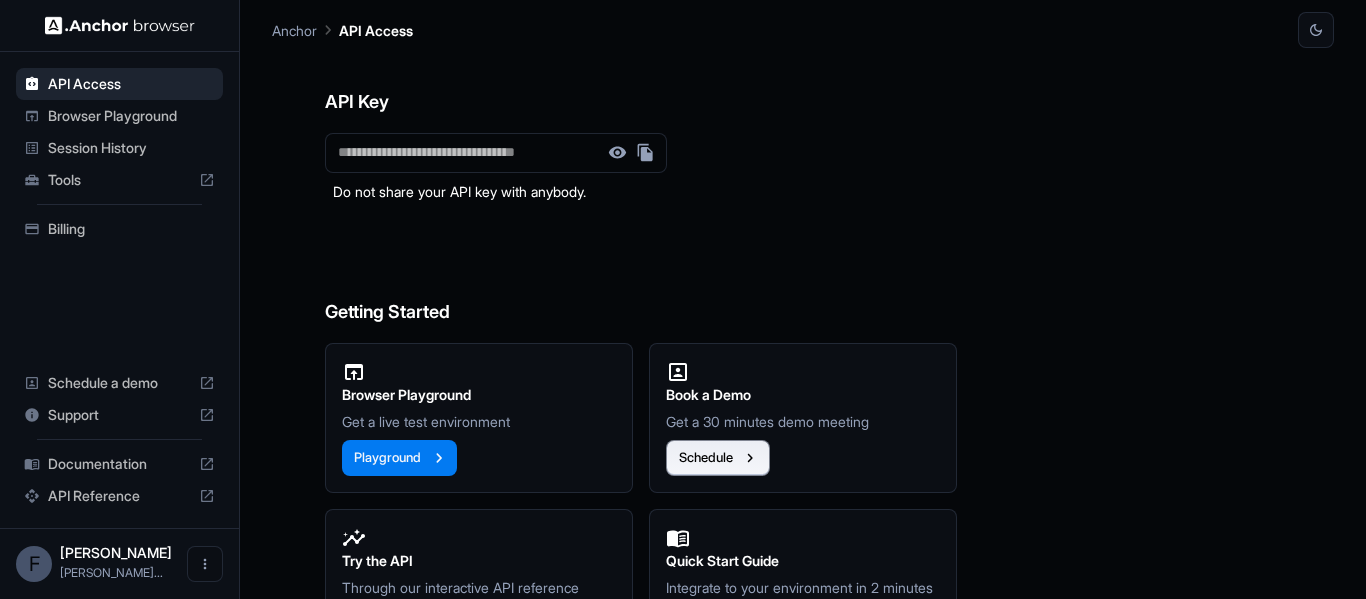 click on "Browser Playground Get a live test environment Playground Book a Demo Get a 30 minutes demo meeting Schedule" at bounding box center [795, 410] 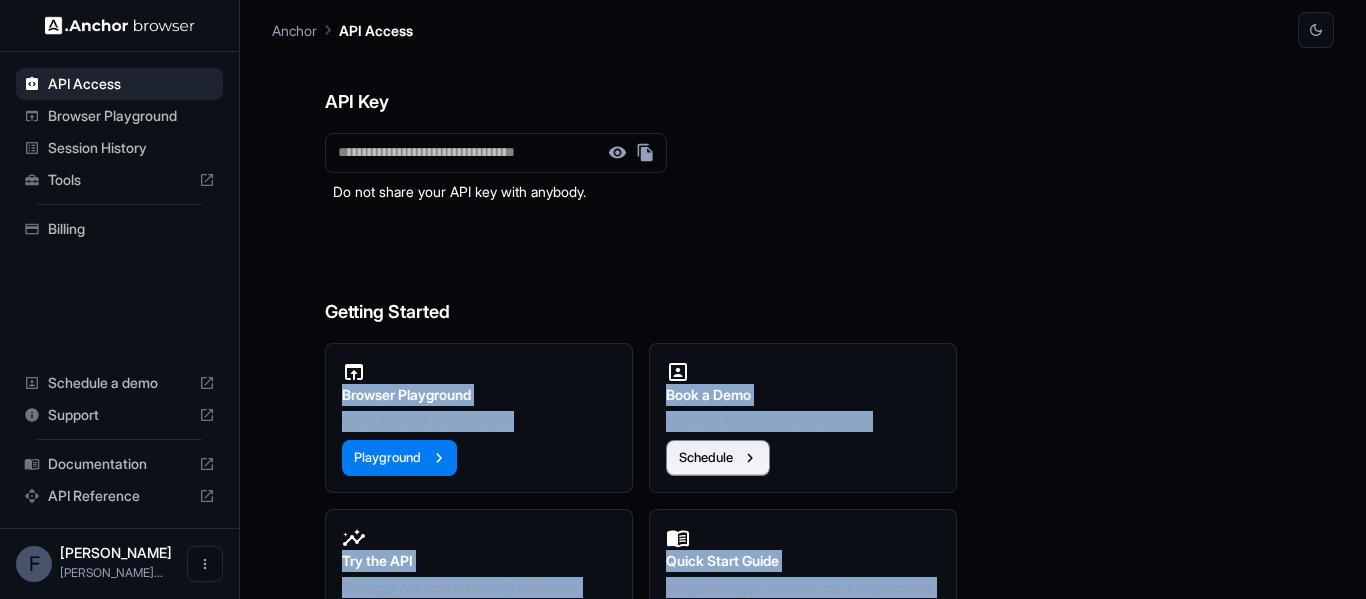 drag, startPoint x: 849, startPoint y: 260, endPoint x: 841, endPoint y: 646, distance: 386.0829 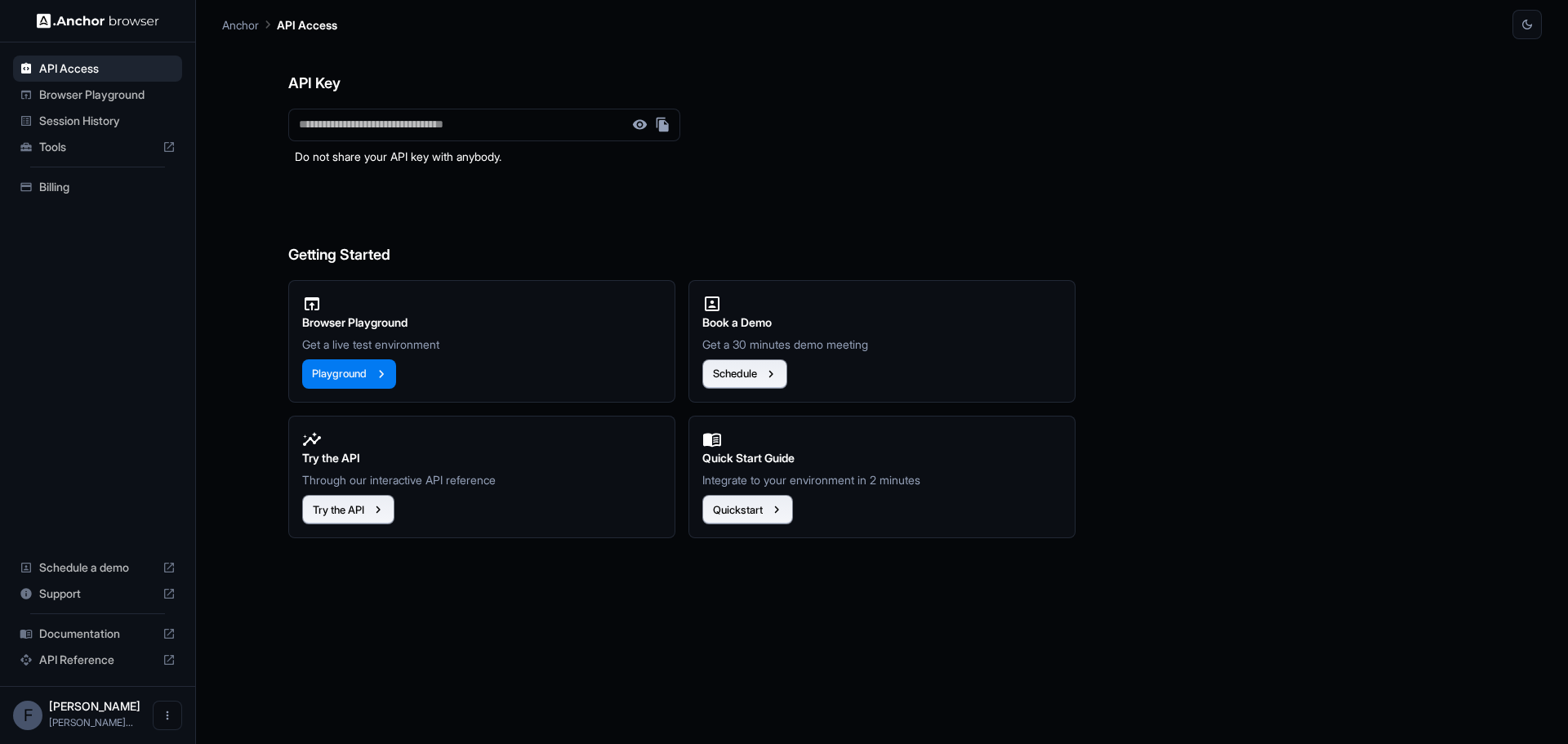 click on "Billing" at bounding box center [107, 187] 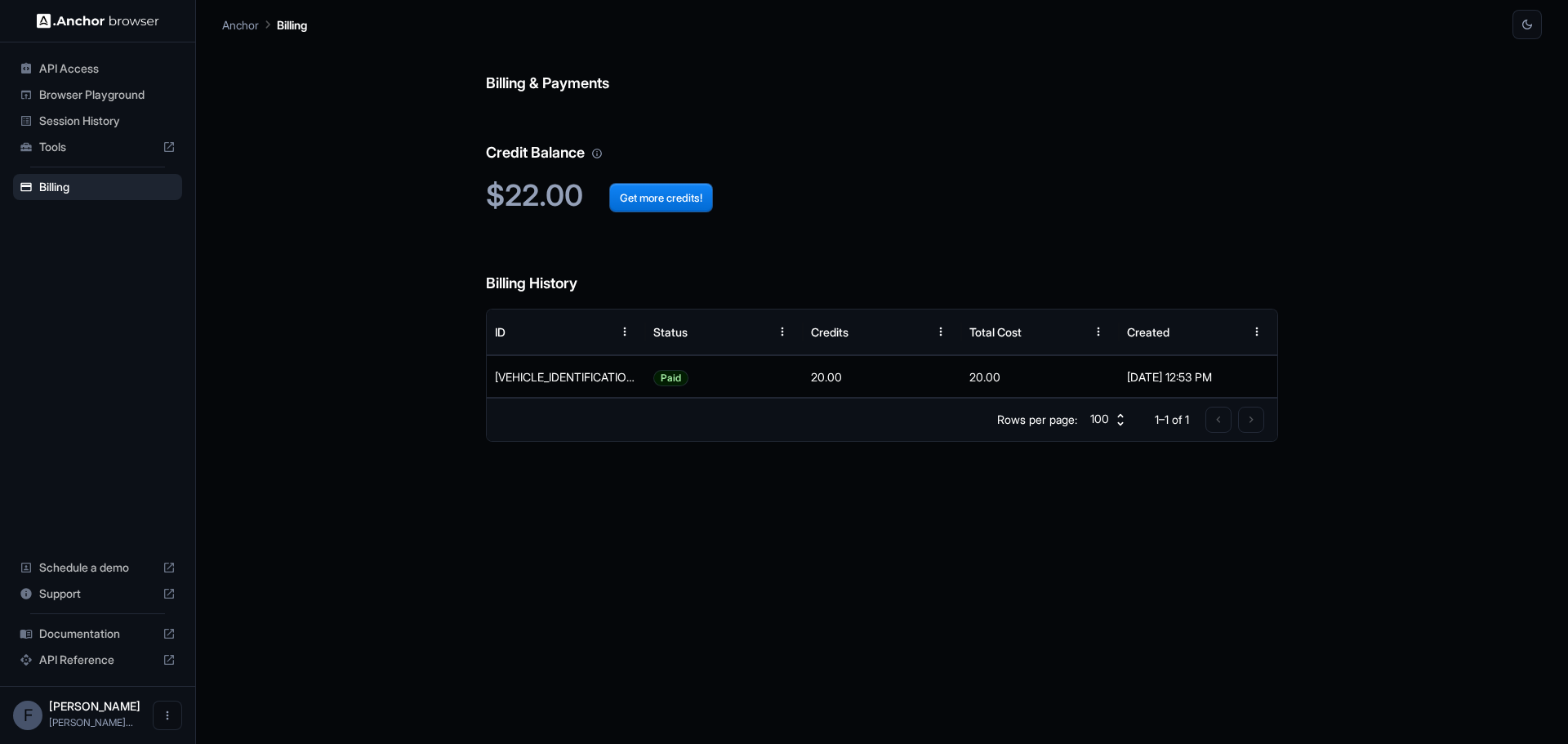 click on "Billing" at bounding box center (292, 25) 